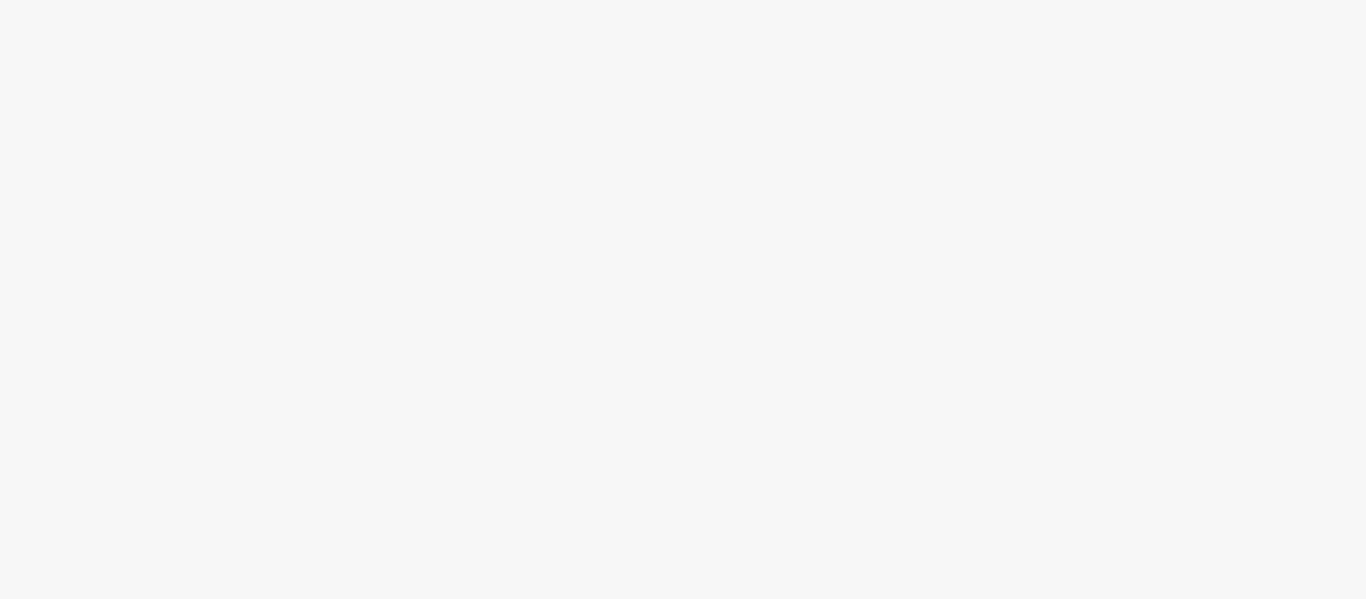 scroll, scrollTop: 0, scrollLeft: 0, axis: both 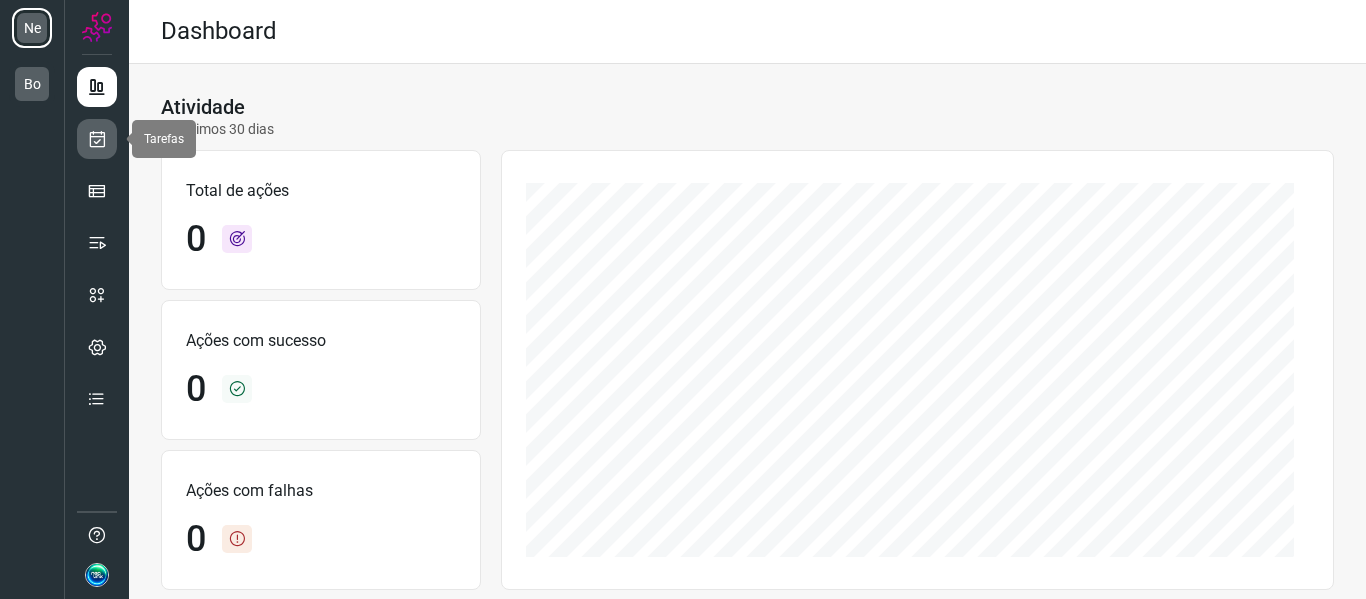 click at bounding box center (97, 139) 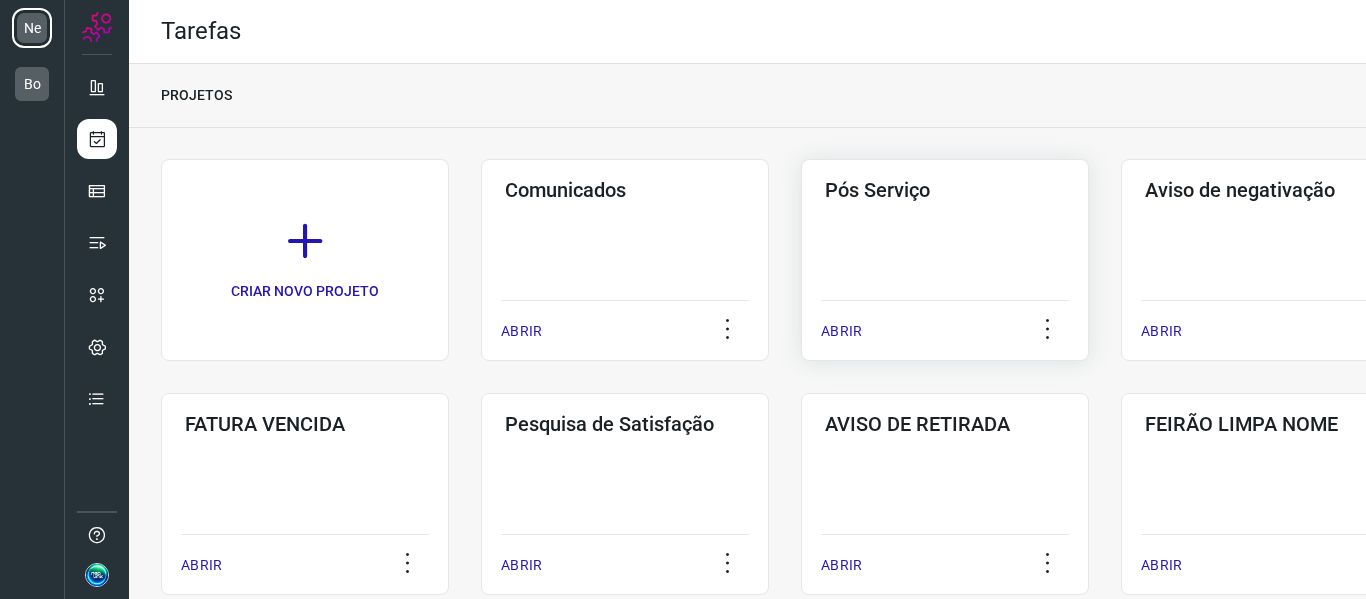 click on "Pós Serviço  ABRIR" 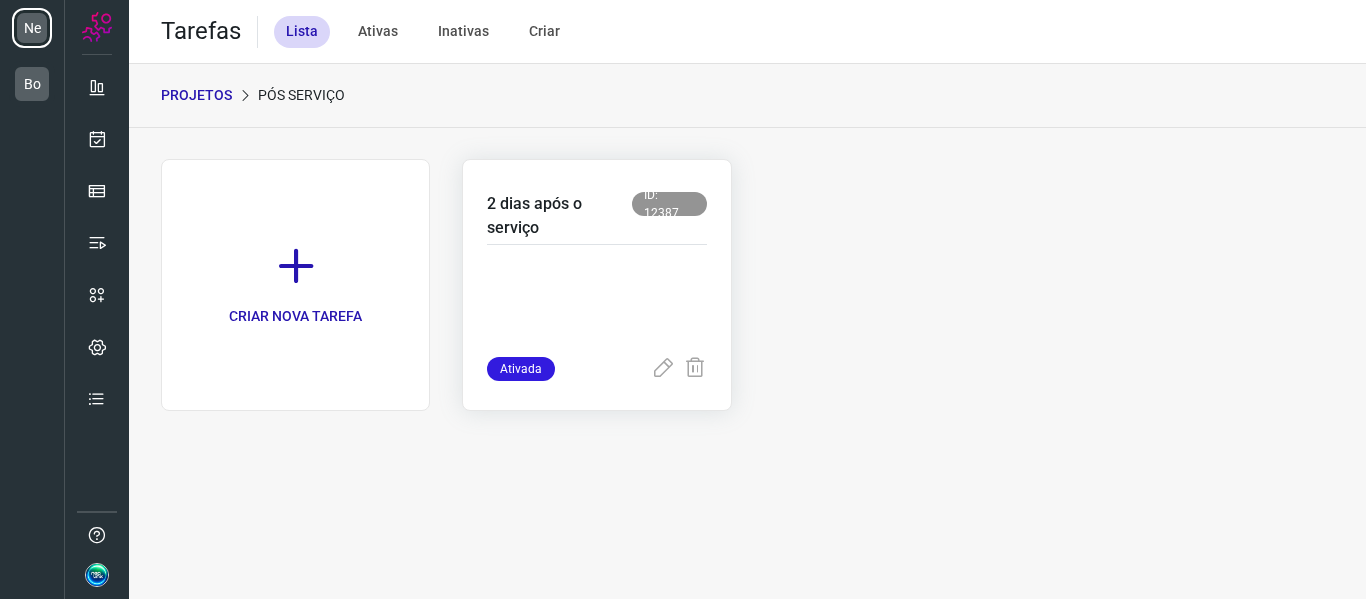 click at bounding box center (596, 307) 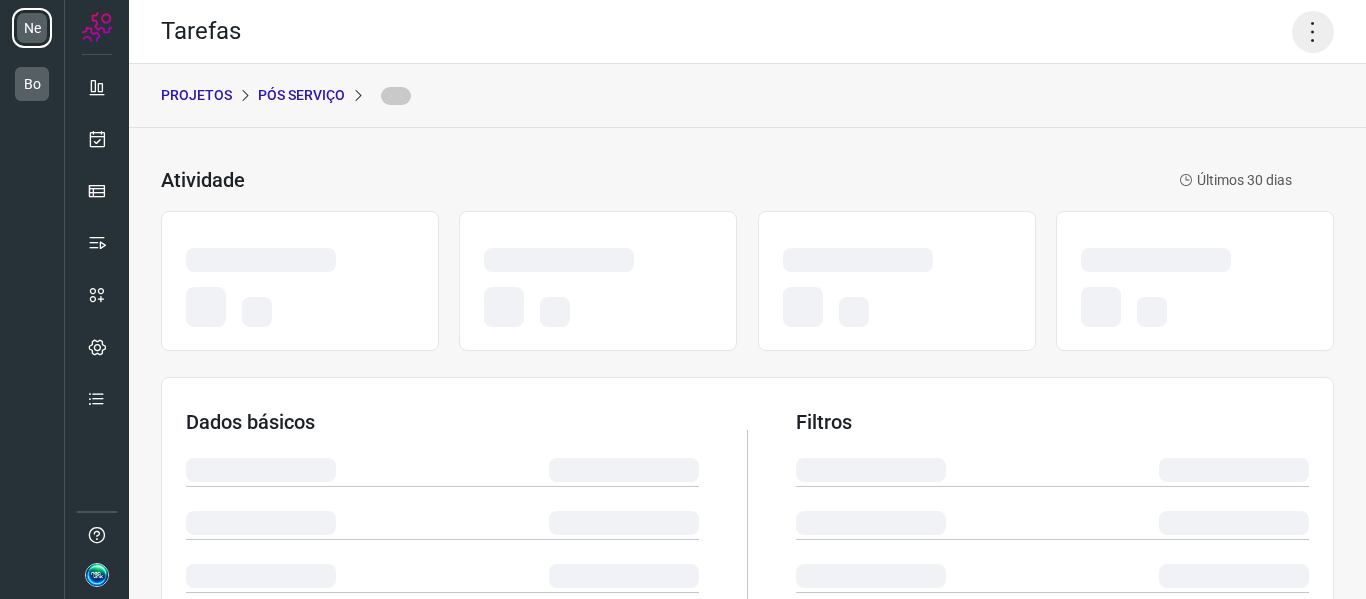 click 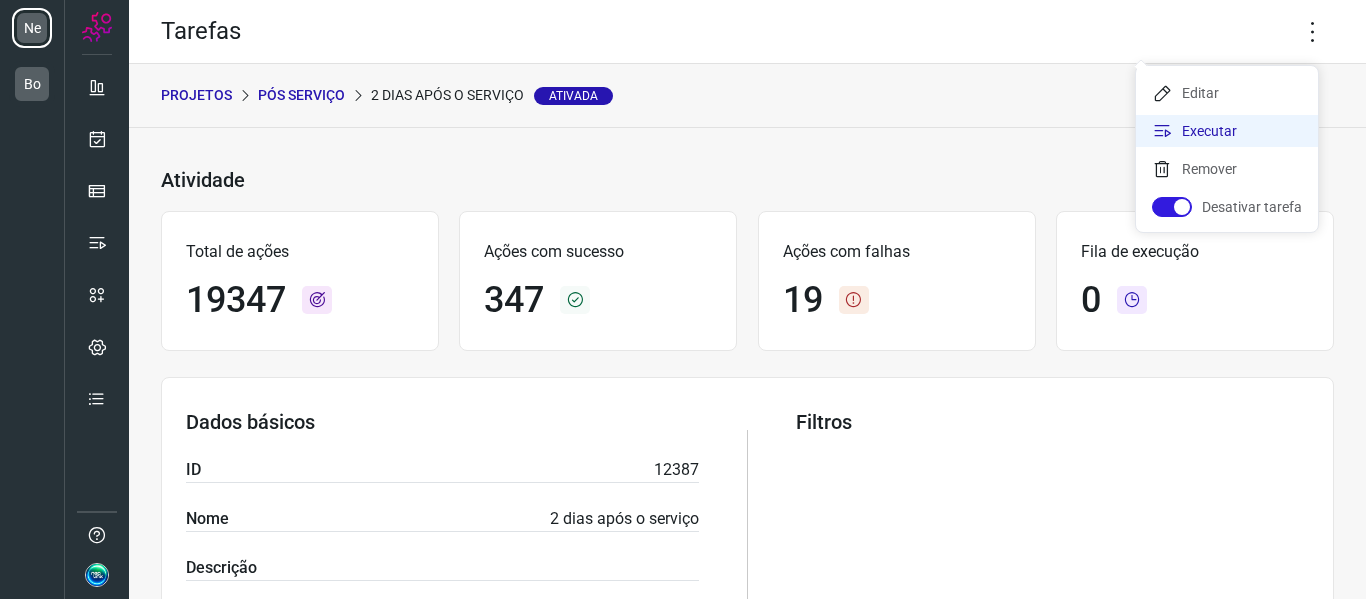 click on "Executar" 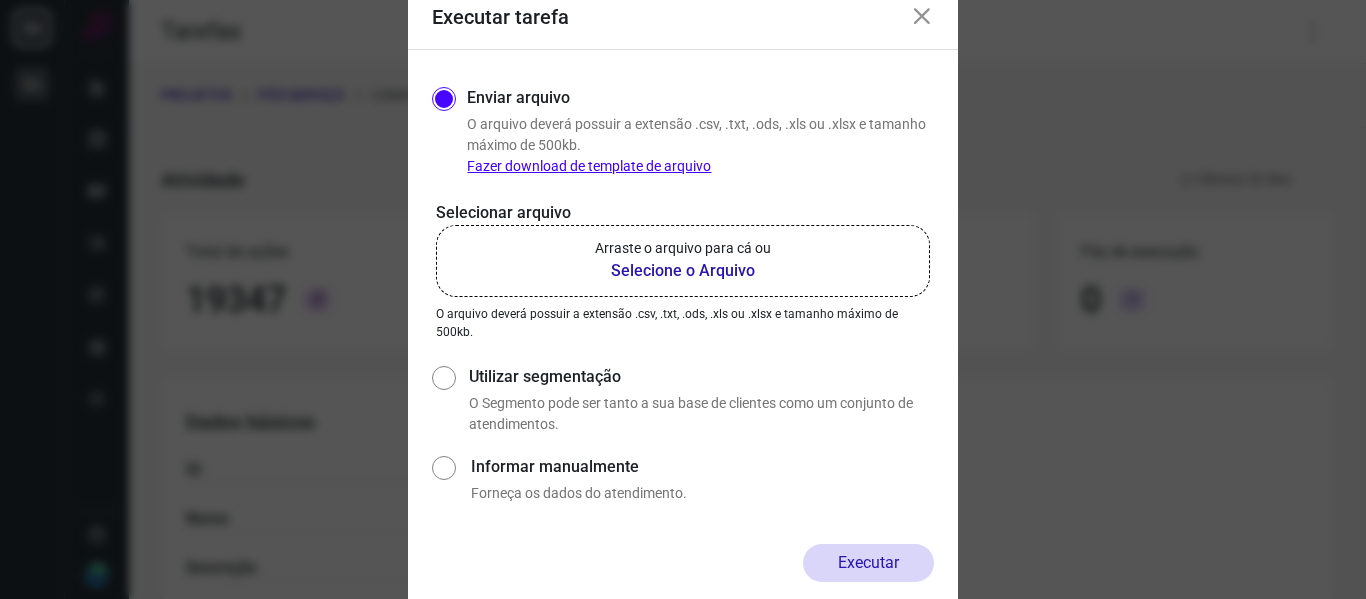 click on "Selecione o Arquivo" at bounding box center (683, 271) 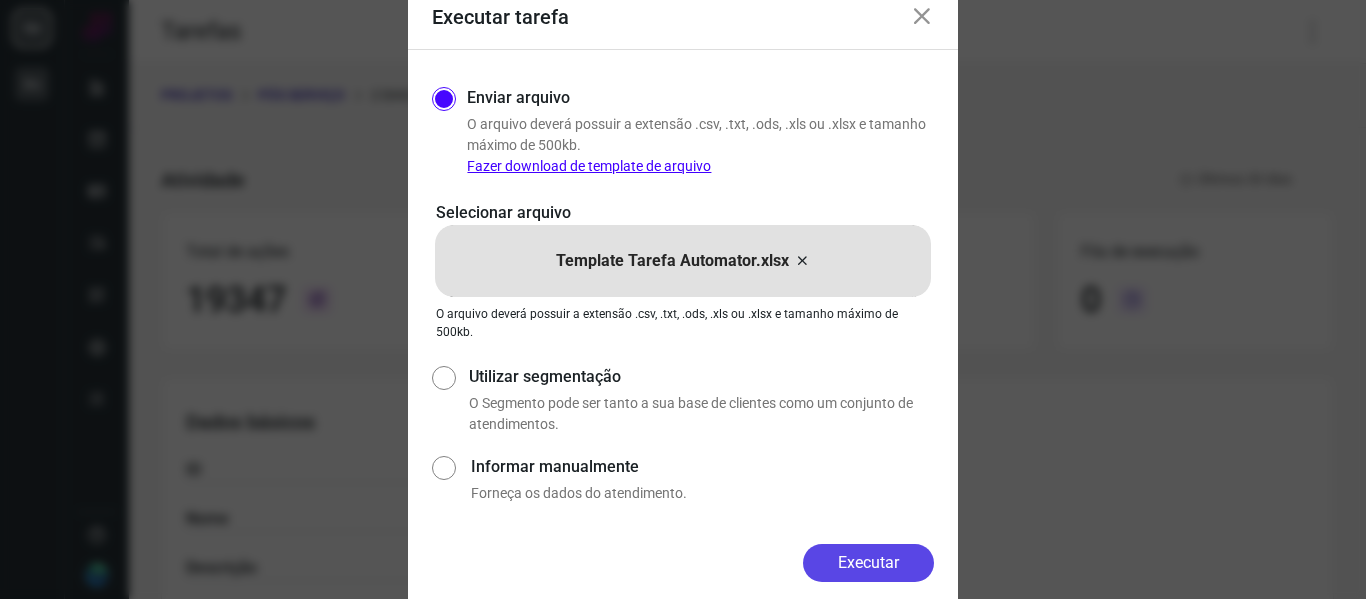 click on "Executar" at bounding box center [868, 563] 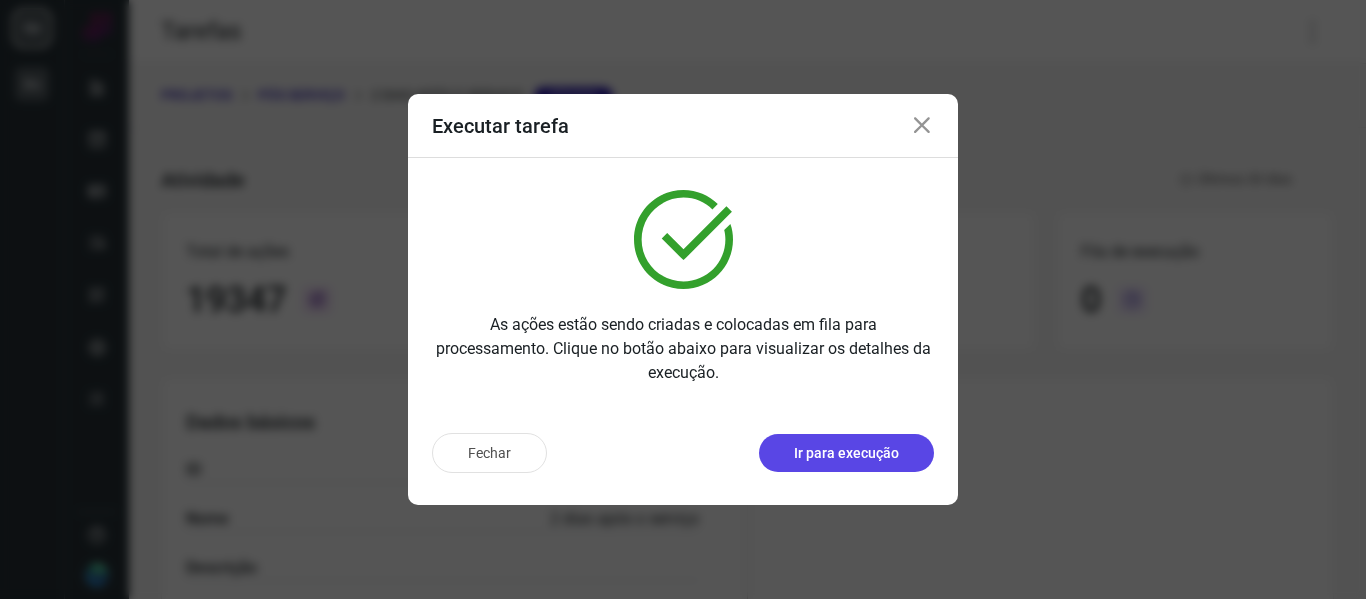 click on "Ir para execução" at bounding box center [846, 453] 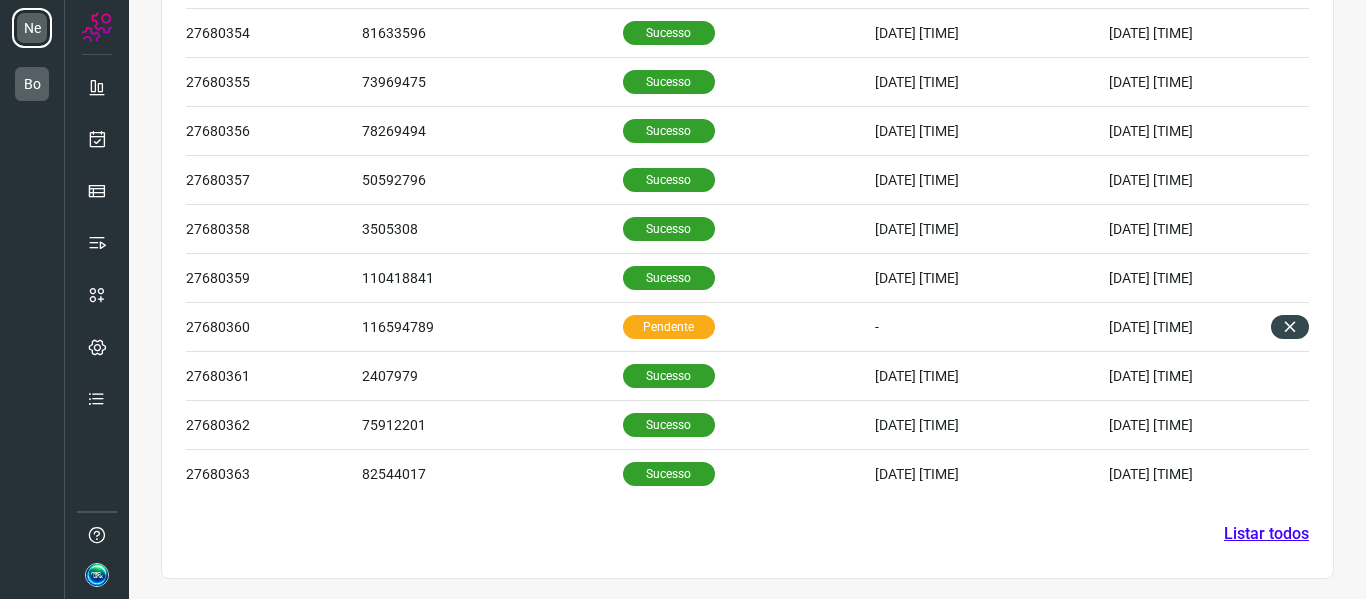 scroll, scrollTop: 0, scrollLeft: 0, axis: both 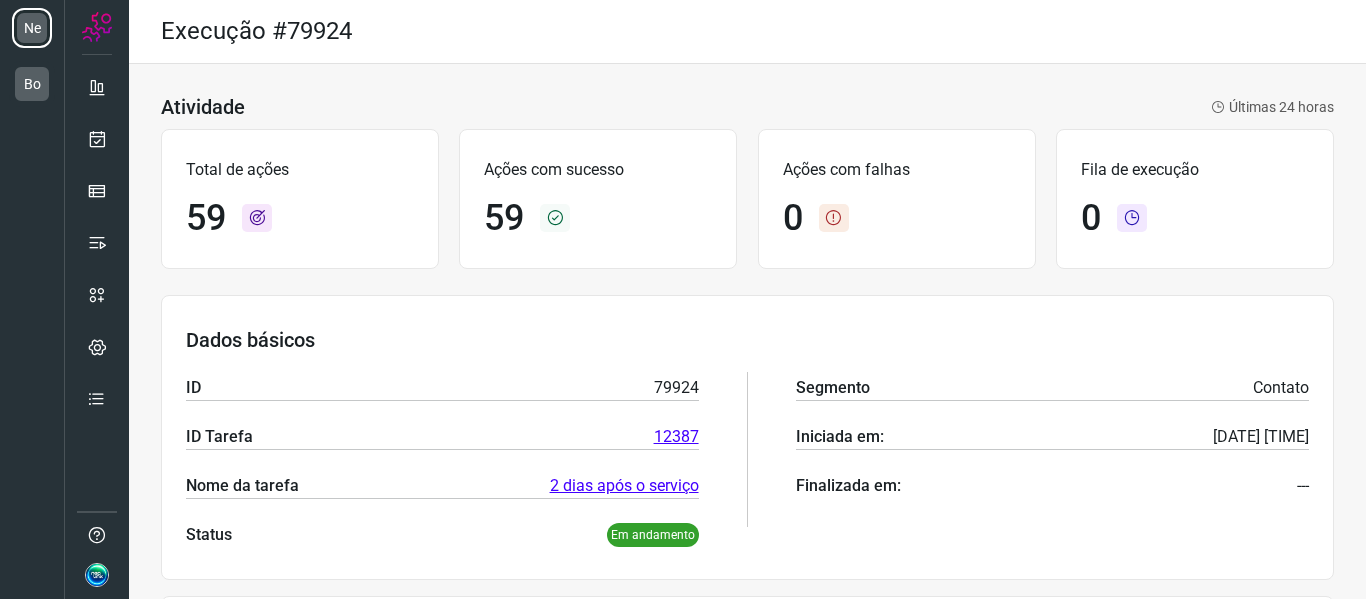 click on "Dados básicos ID 79924 ID Tarefa 12387 Nome da tarefa 2 dias após o serviço Status Em andamento Segmento Contato Iniciada em: [DATE] [TIME] Finalizada em: ---" at bounding box center [747, 437] 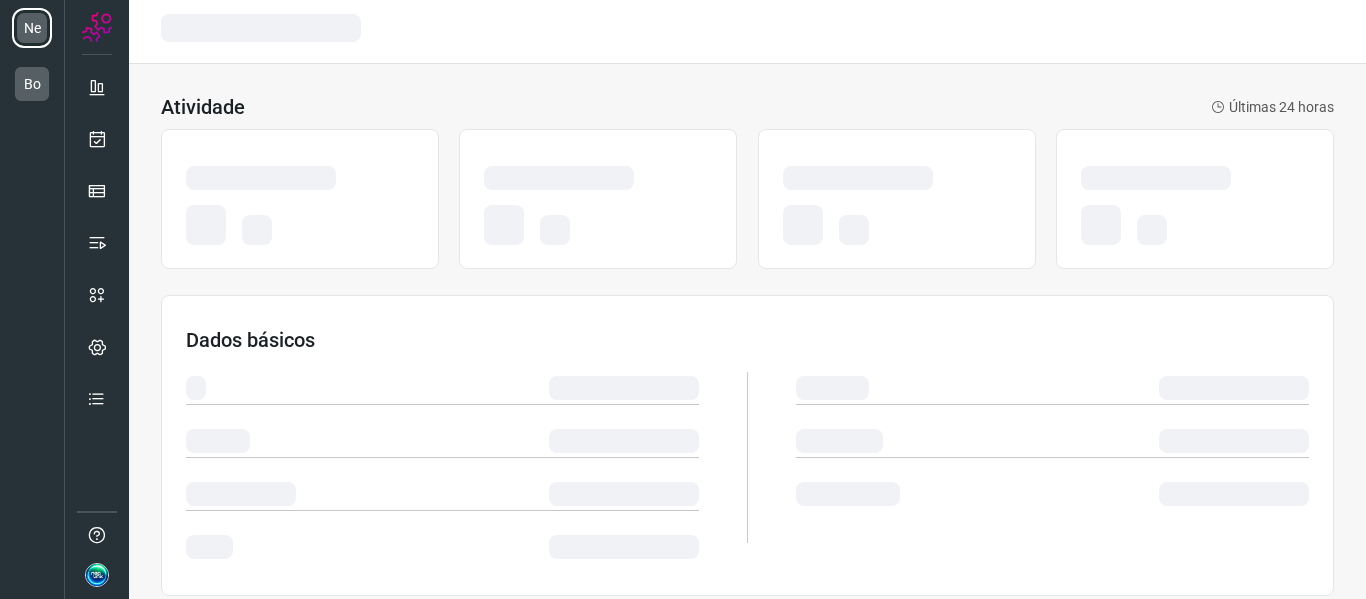 scroll, scrollTop: 0, scrollLeft: 0, axis: both 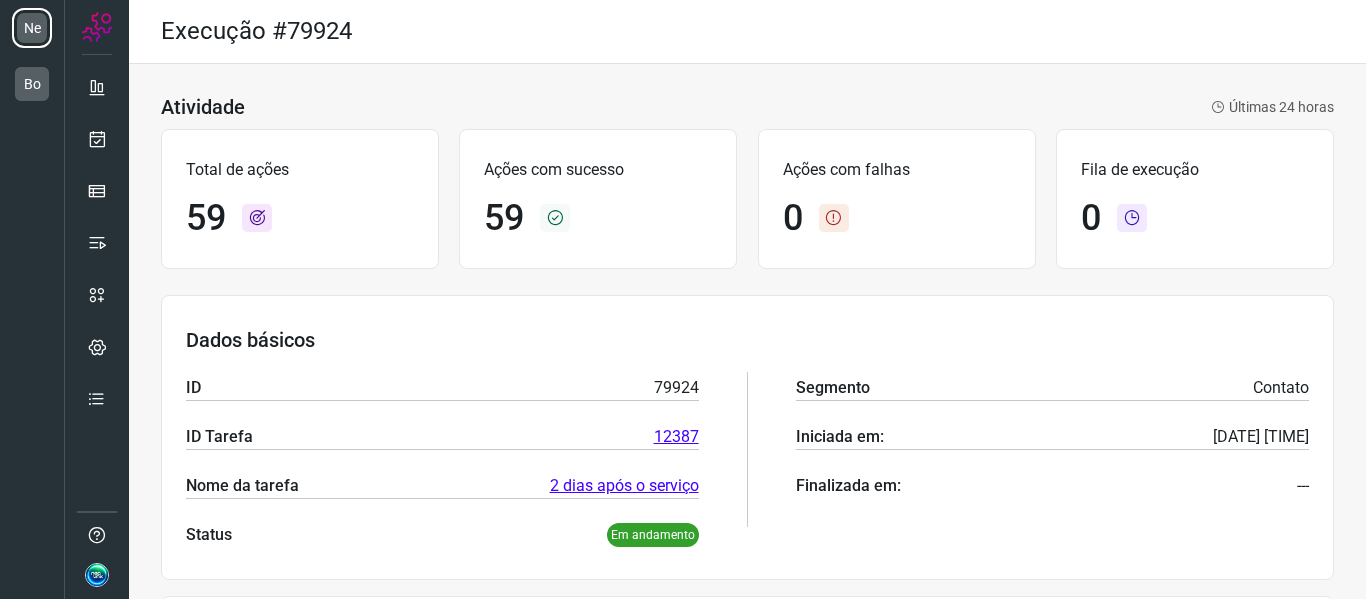 click on "Dados básicos ID [NUMBER] ID Tarefa [NUMBER] Nome da tarefa [NUMBER] dias após o serviço Status Em andamento Segmento Contato Iniciada em: [DATE] [TIME] Finalizada em: ---" at bounding box center [747, 437] 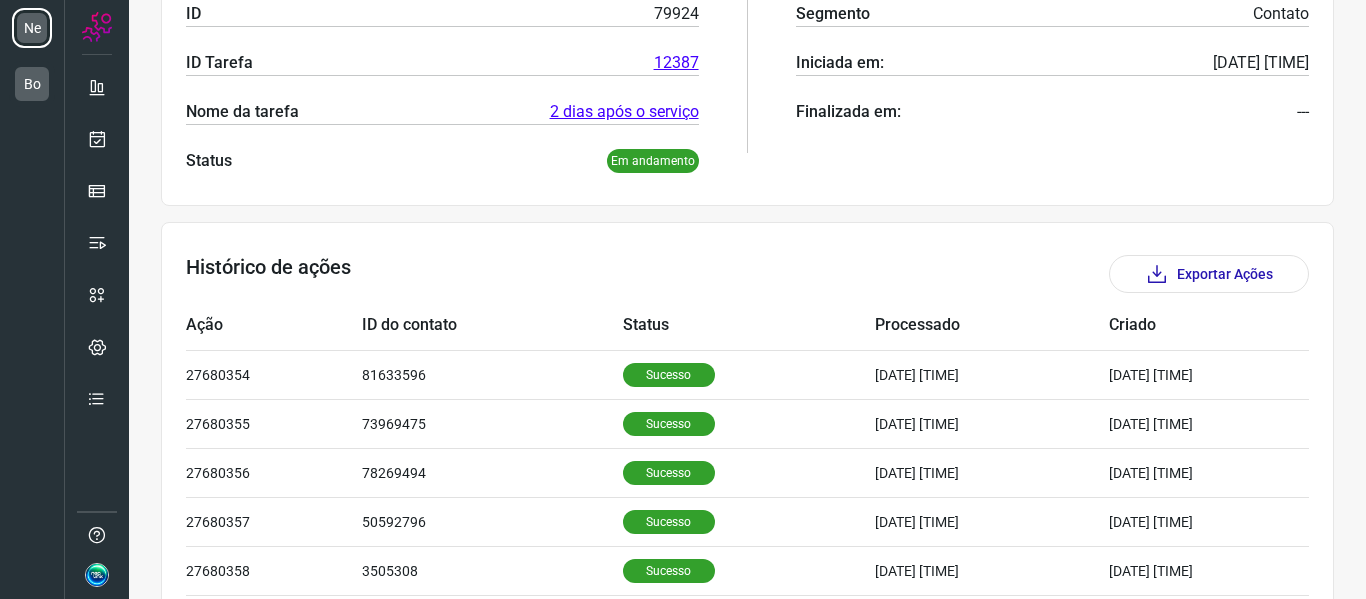 scroll, scrollTop: 600, scrollLeft: 0, axis: vertical 